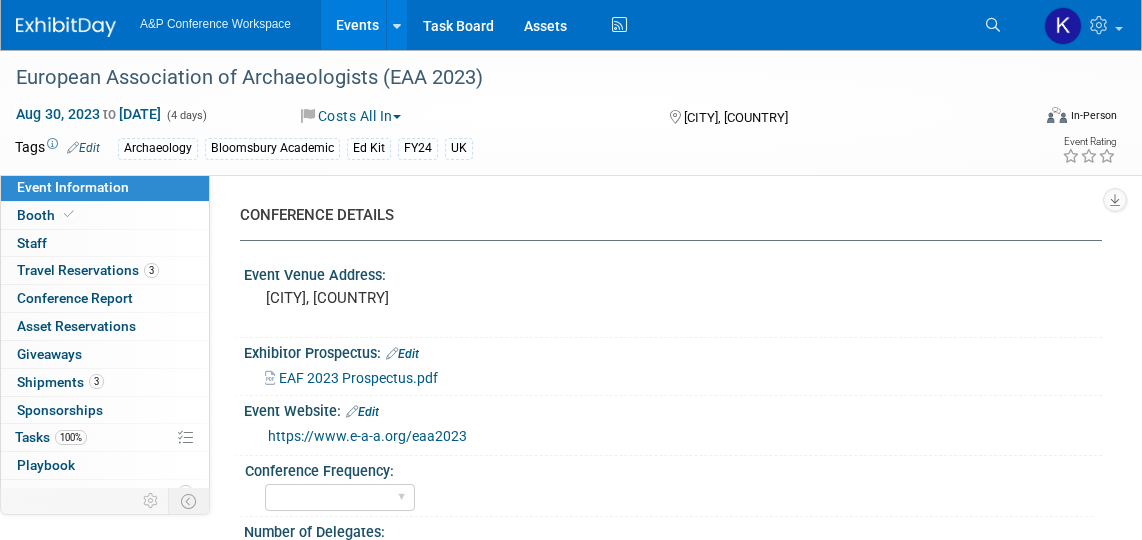 select on "Level 2" 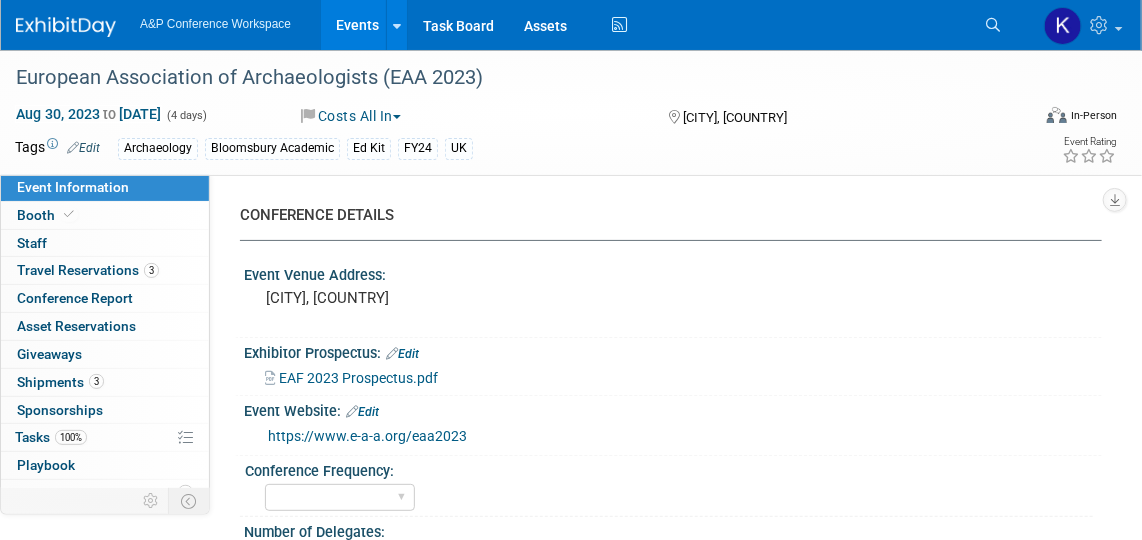 scroll, scrollTop: 0, scrollLeft: 0, axis: both 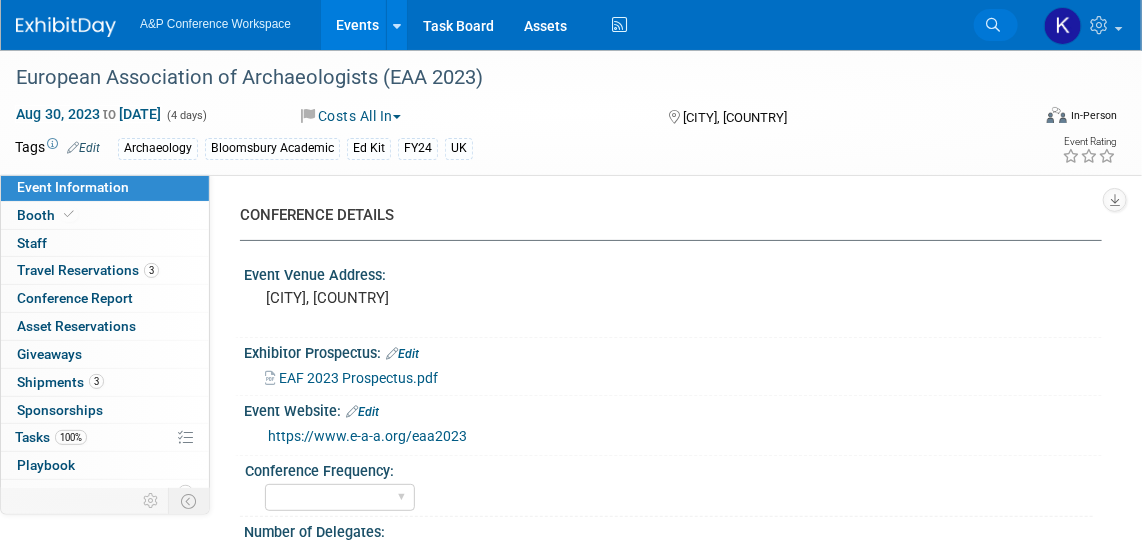 click on "Search" at bounding box center [996, 25] 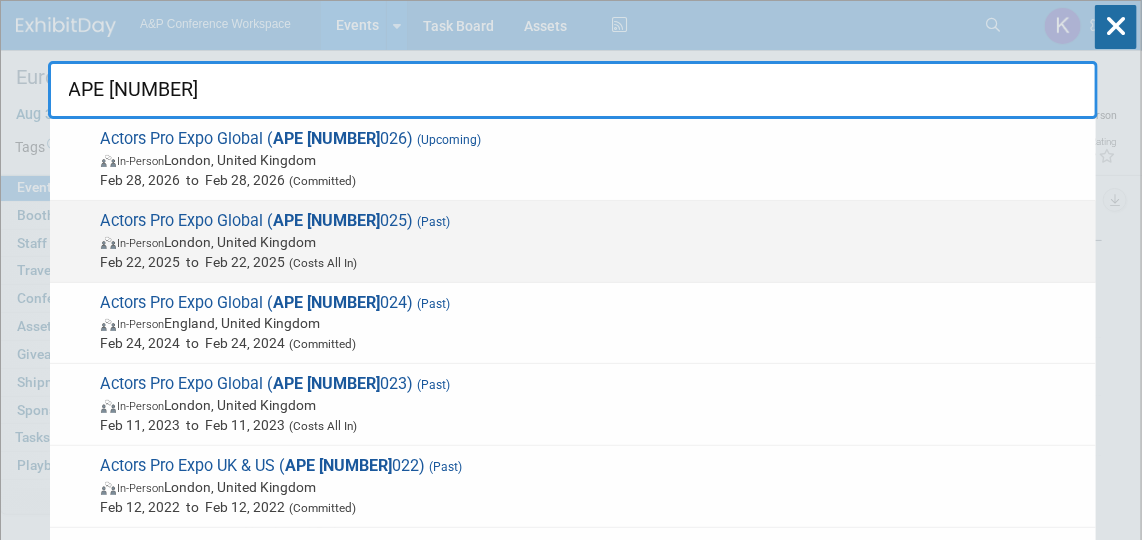 type on "ape 2" 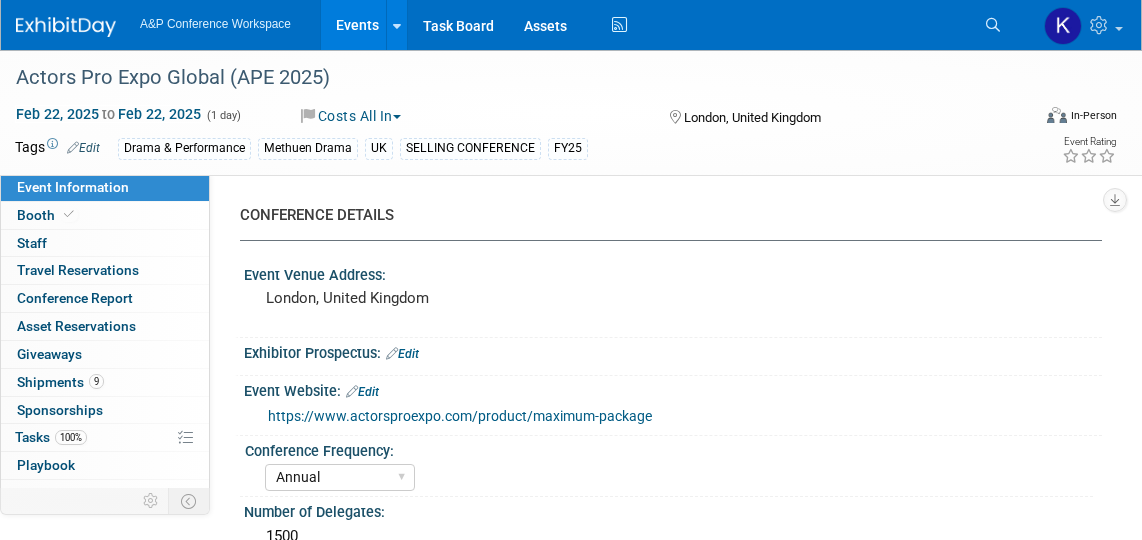 select on "Annual" 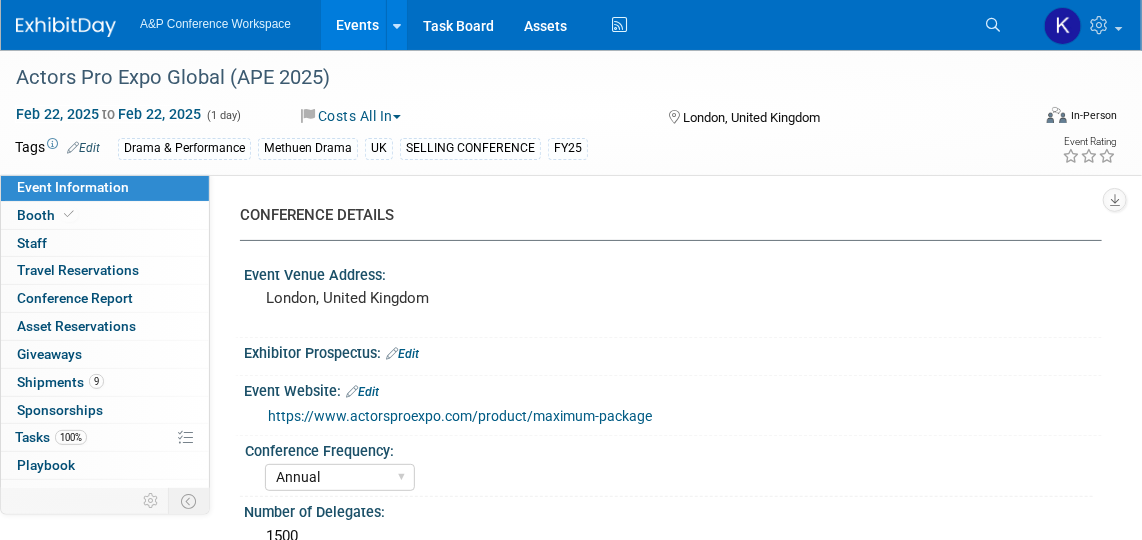 scroll, scrollTop: 0, scrollLeft: 0, axis: both 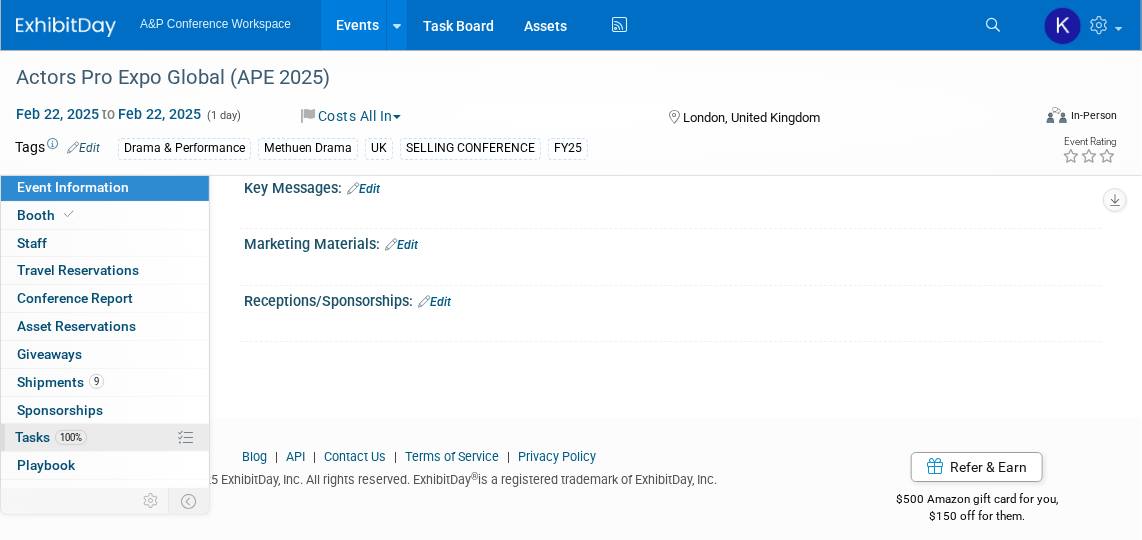 click on "100%
Tasks 100%" at bounding box center [105, 437] 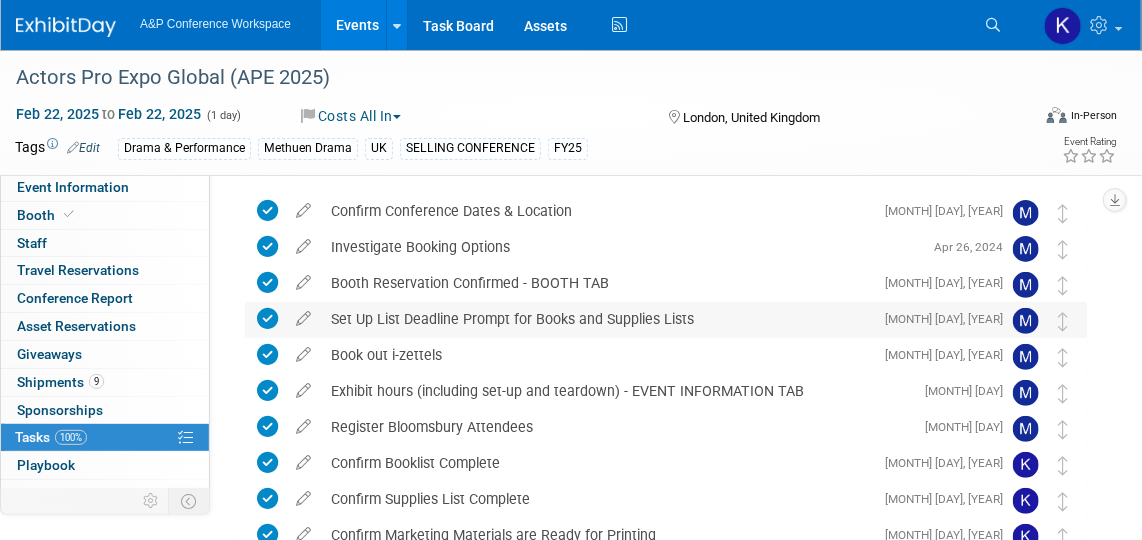 scroll, scrollTop: 0, scrollLeft: 0, axis: both 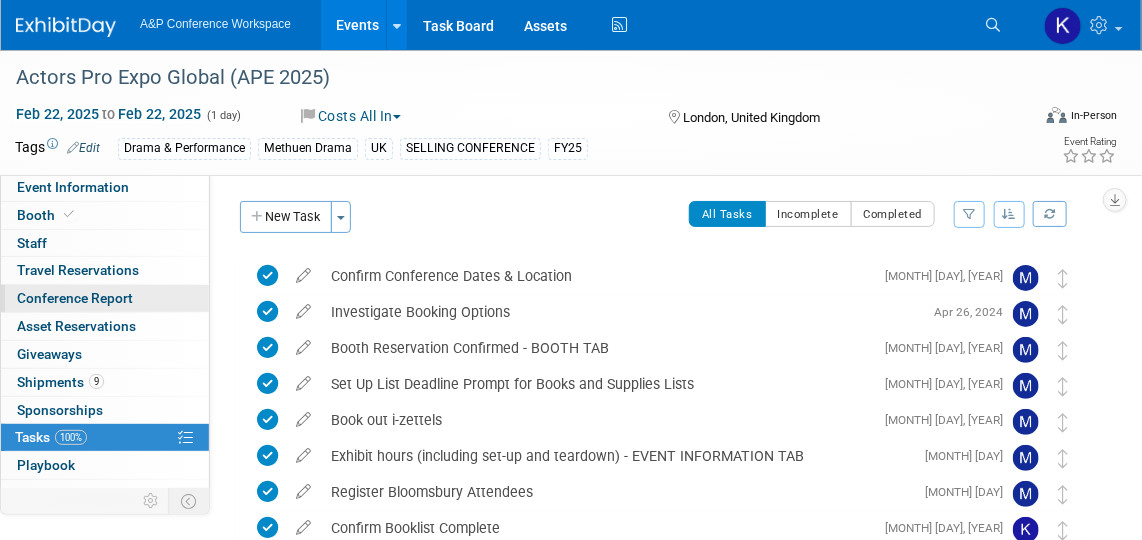 click on "Conference Report" at bounding box center (75, 298) 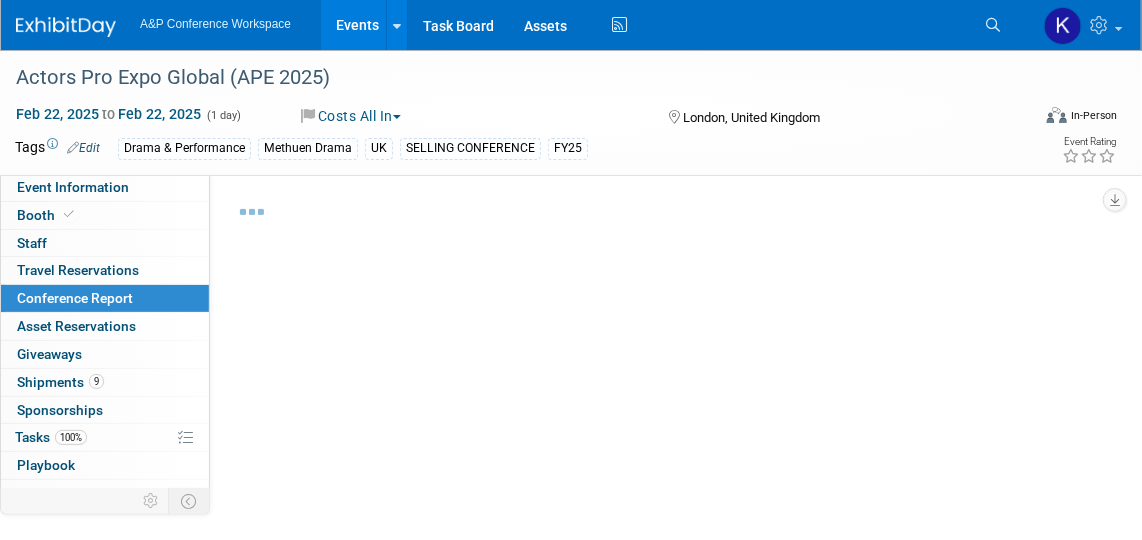 select on "YES" 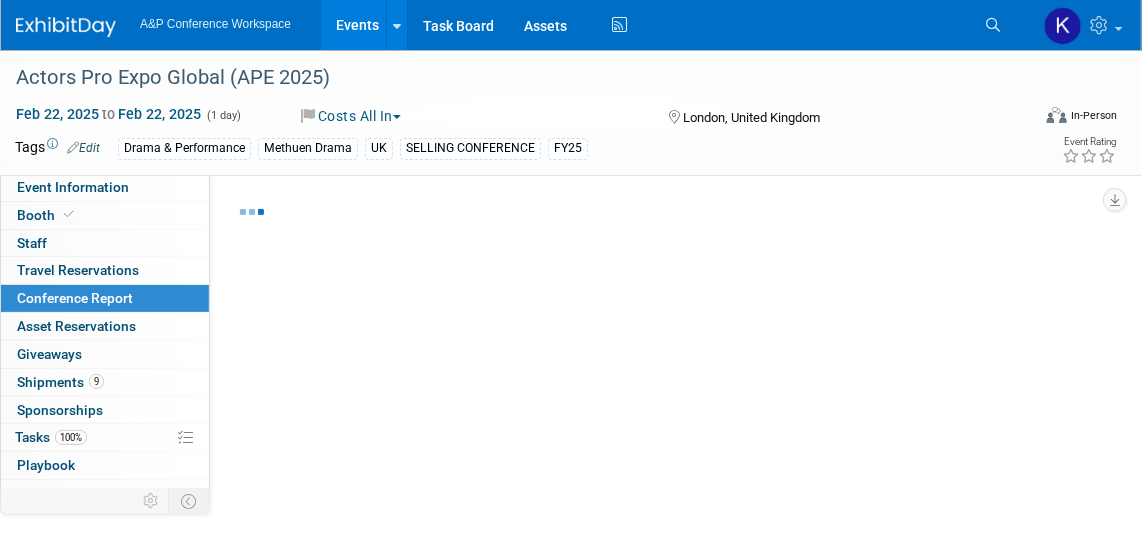 select on "YES" 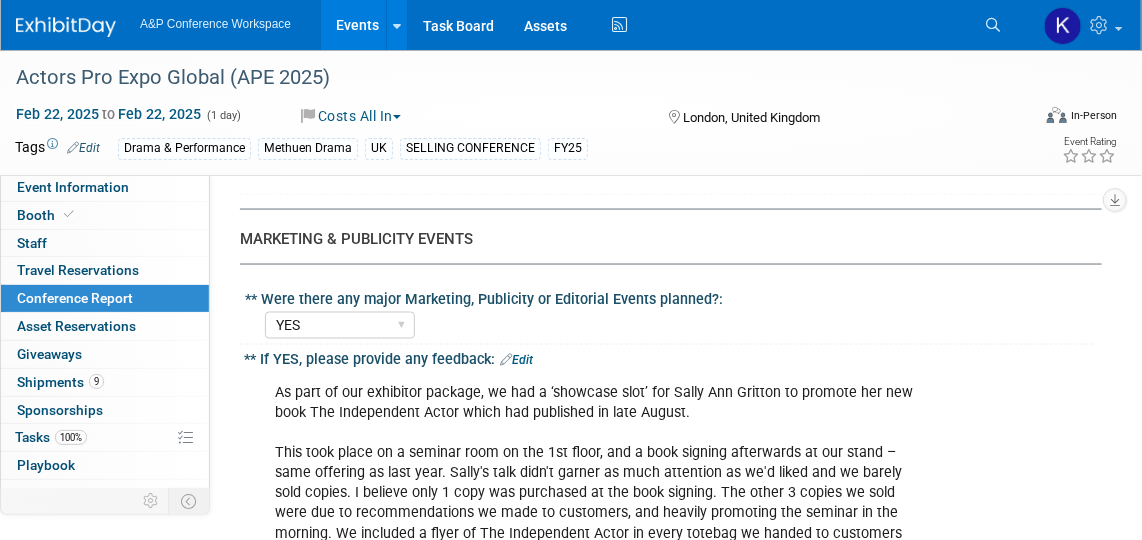scroll, scrollTop: 3693, scrollLeft: 0, axis: vertical 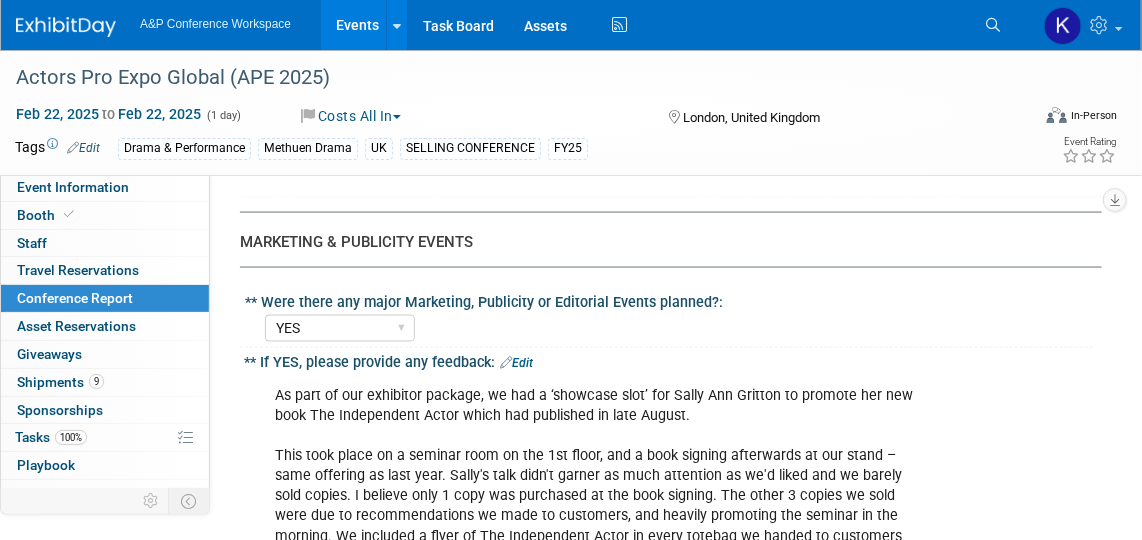 copy on "took place on a seminar room on the 1st floor, and a book signing afterwards at our stand – same offering as last year. [FIRST]'s talk didn't garner as much attention as we'd liked and we barely sold copies. I believe only 1 copy was purchased at the book signing. The other 3 copies we sold were due to recommendations we made to customers, and heavily promoting the seminar in the morning. We included a flyer of The Independent Actor in every totebag we handed to customers who purchased other titles." 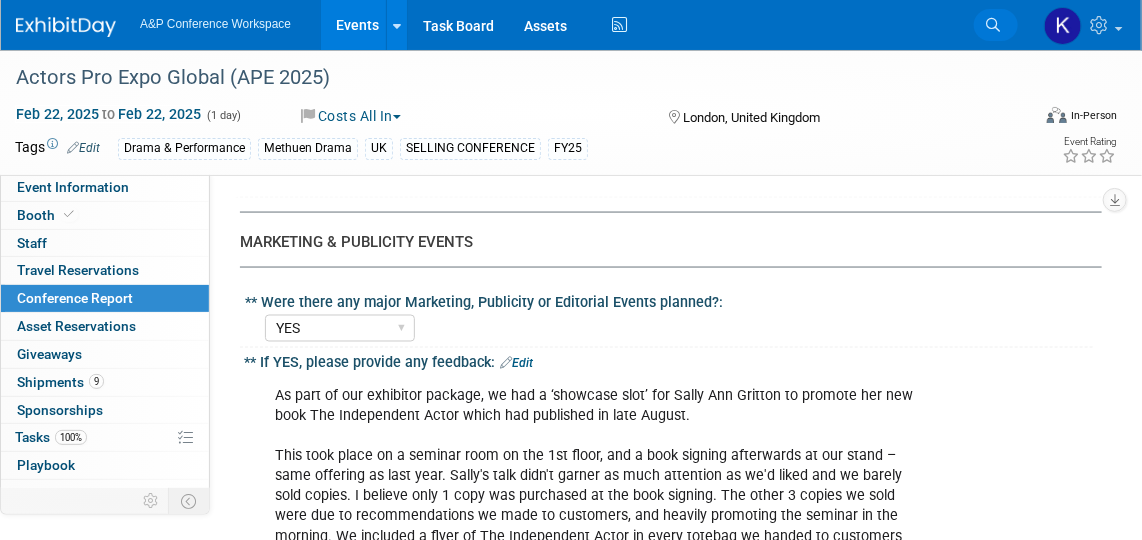 click on "Search" at bounding box center [996, 25] 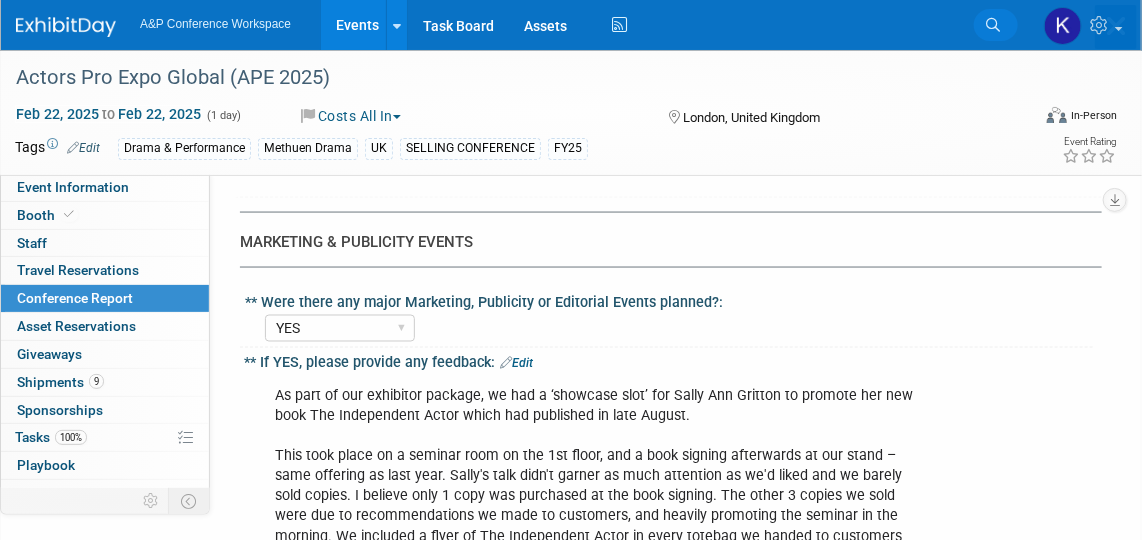 scroll, scrollTop: 0, scrollLeft: 0, axis: both 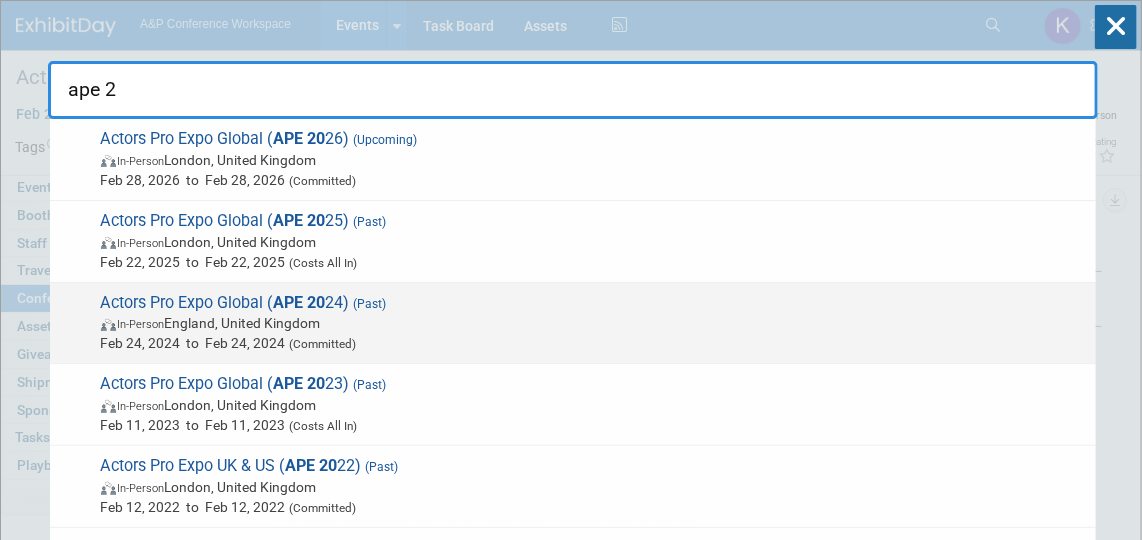 type on "ape 2" 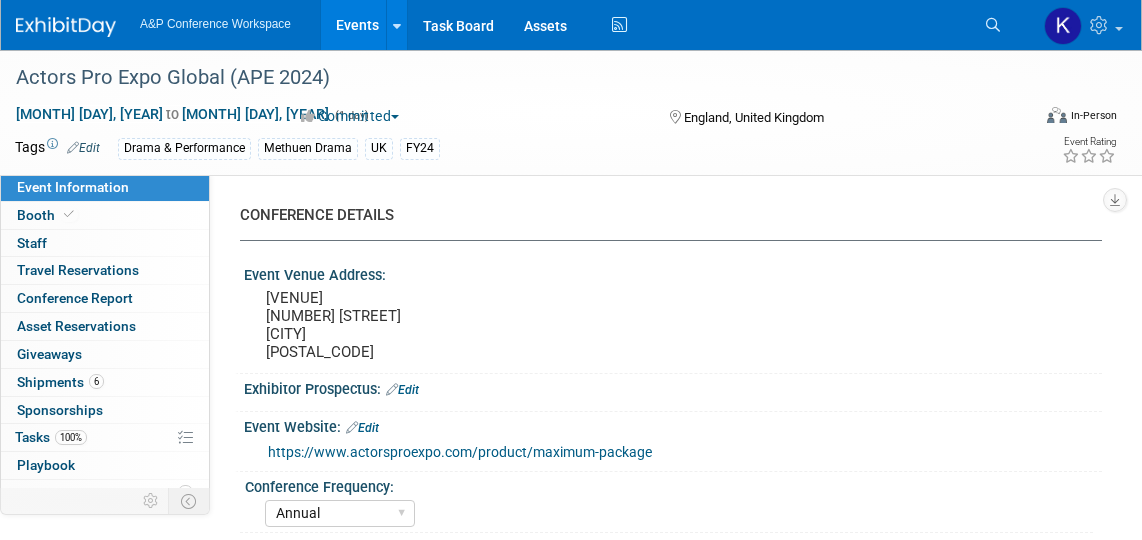 select on "Annual" 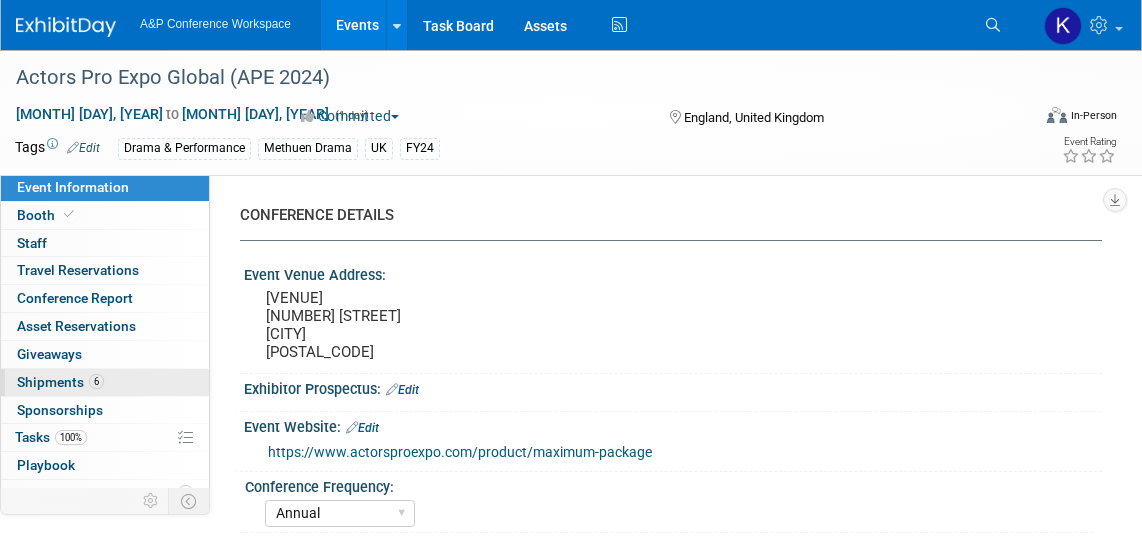 scroll, scrollTop: 0, scrollLeft: 0, axis: both 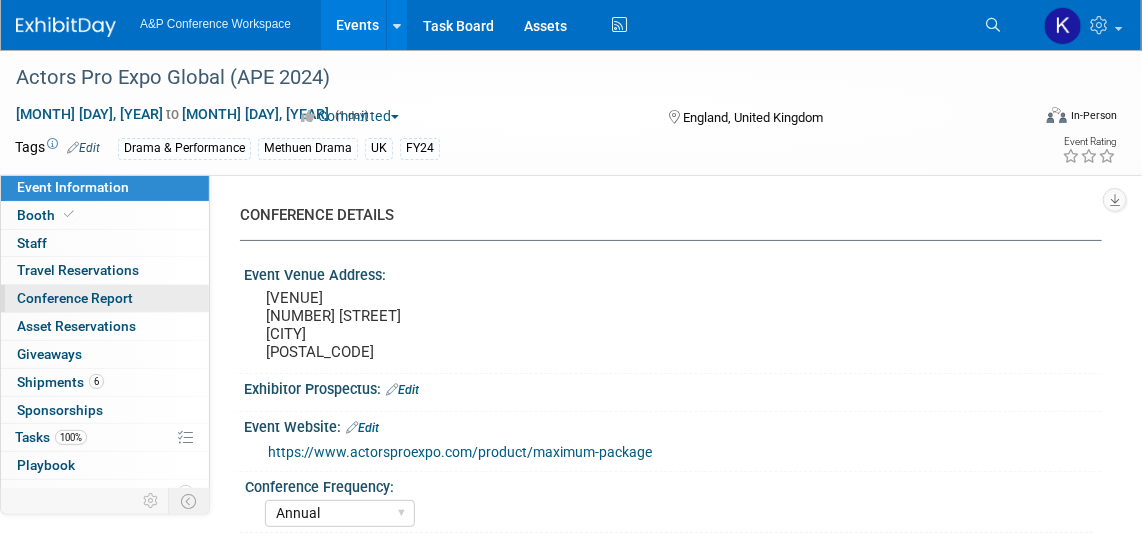 click on "Conference Report" at bounding box center [75, 298] 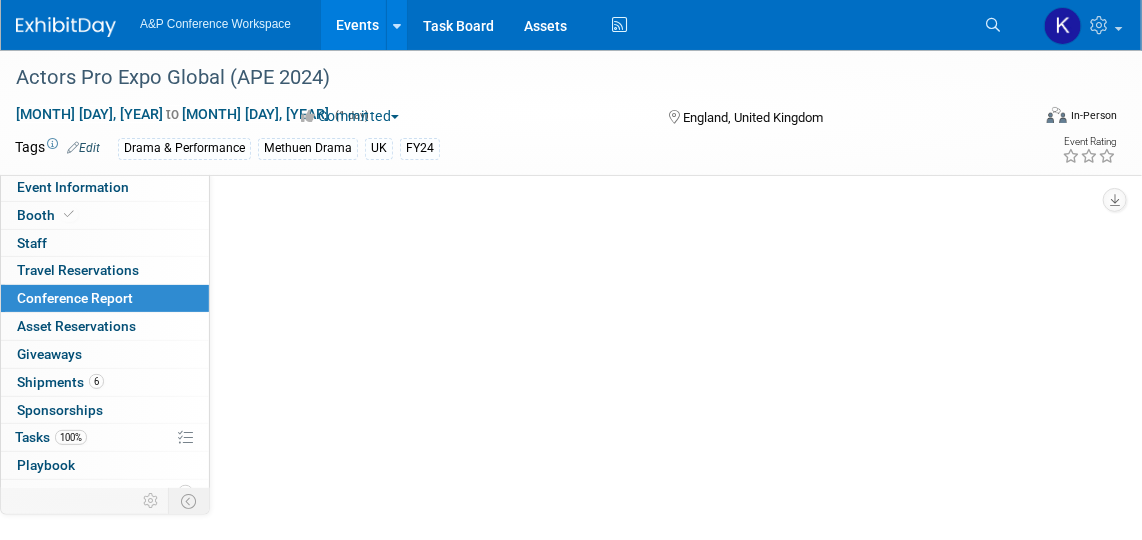 select on "YES" 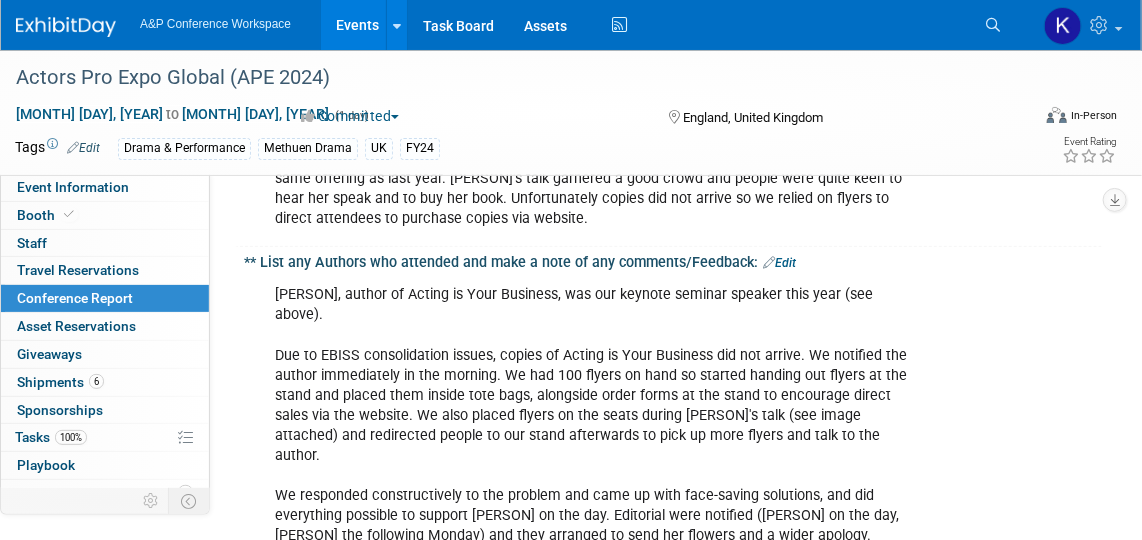 scroll, scrollTop: 3365, scrollLeft: 0, axis: vertical 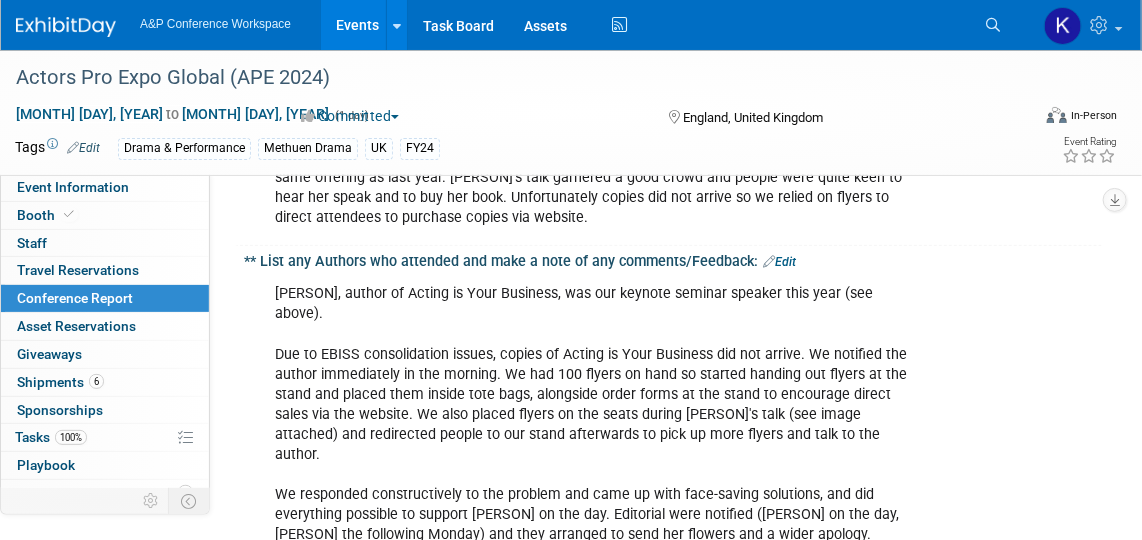 drag, startPoint x: 500, startPoint y: 337, endPoint x: 835, endPoint y: 413, distance: 343.51273 